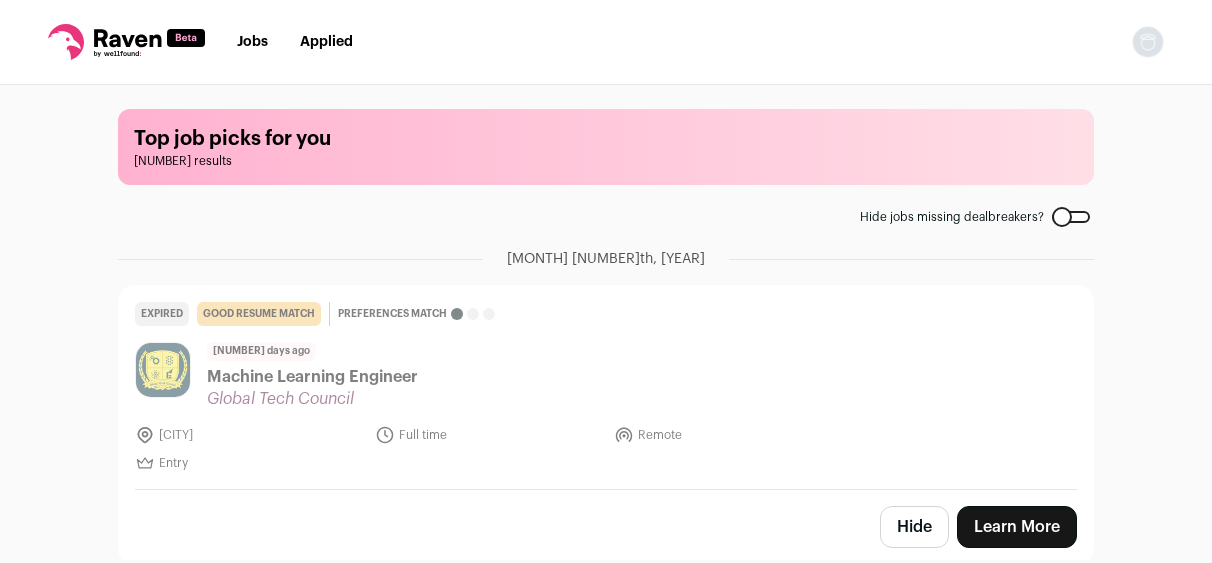 scroll, scrollTop: 0, scrollLeft: 0, axis: both 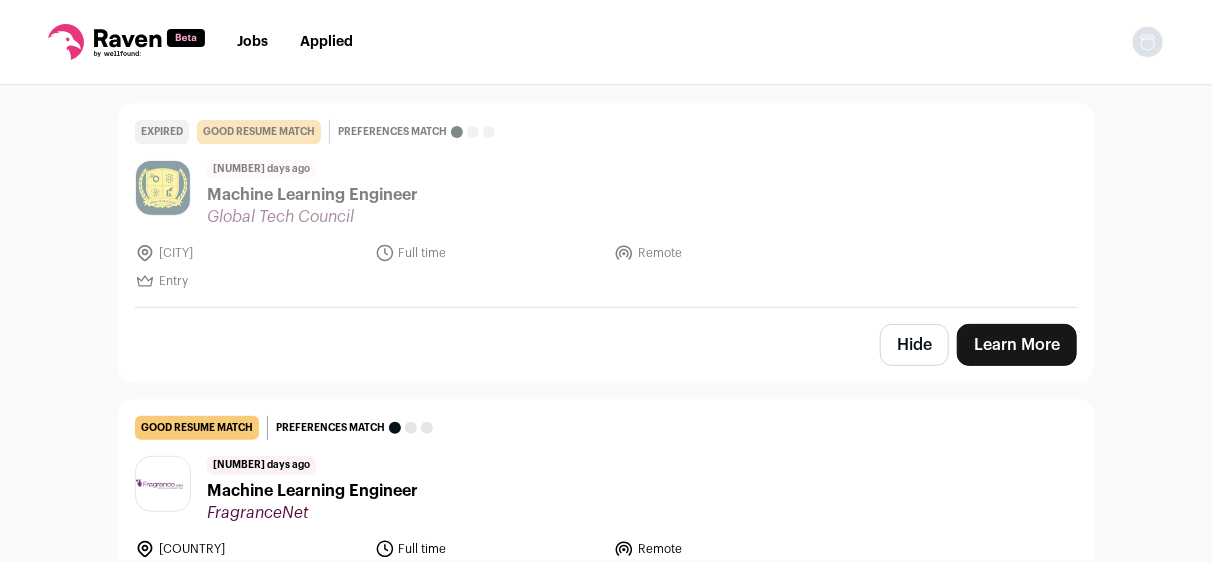 click on "Hide" at bounding box center [914, 345] 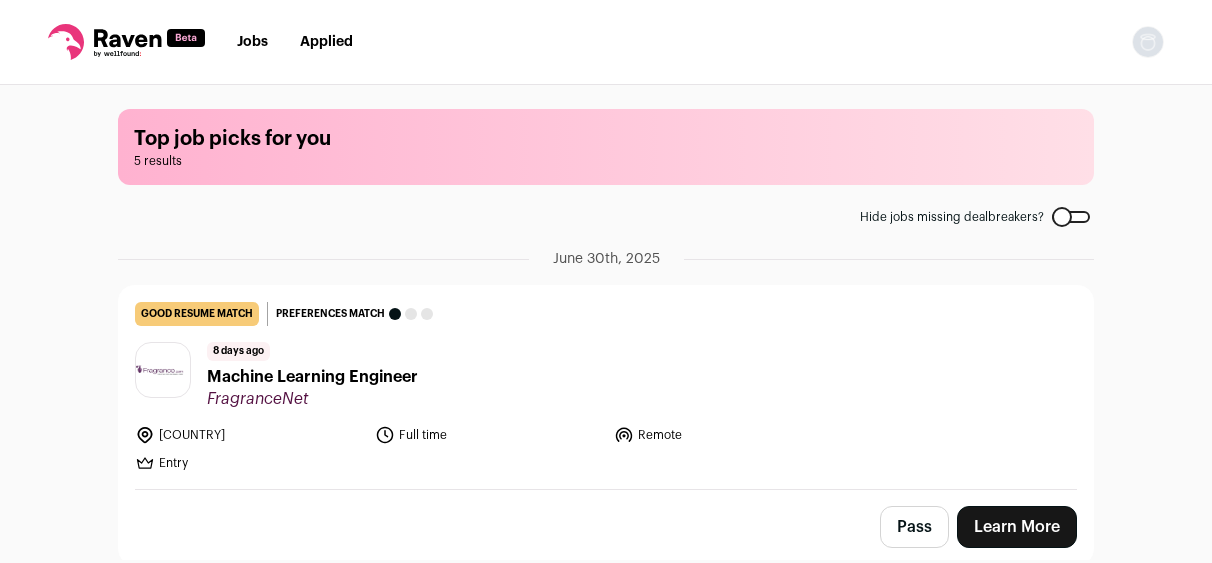 scroll, scrollTop: 0, scrollLeft: 0, axis: both 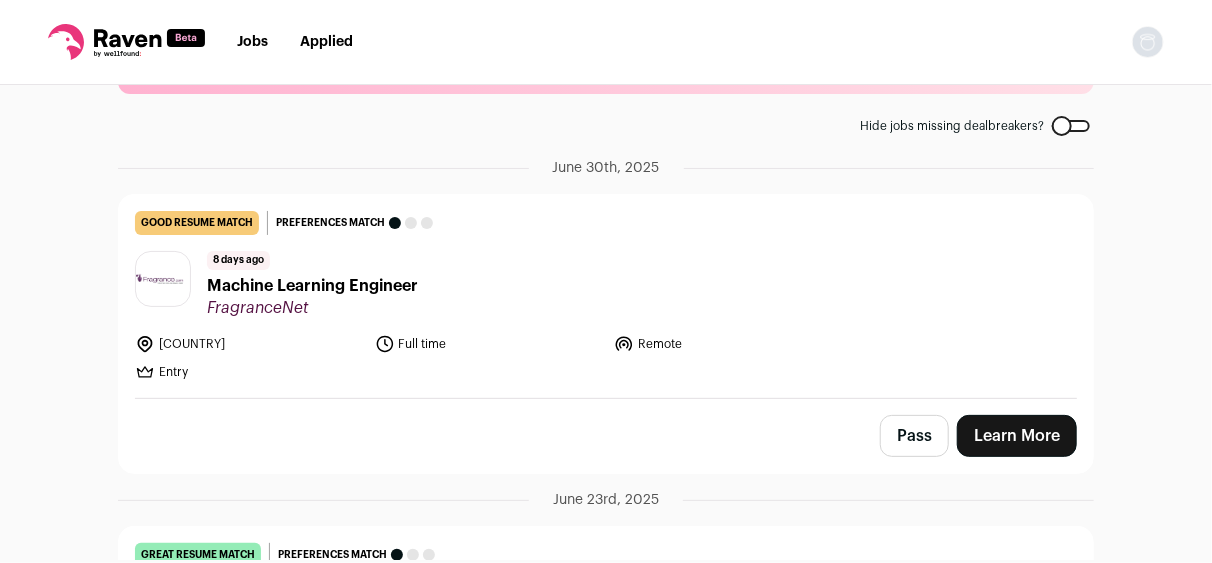 click on "Machine Learning Engineer" at bounding box center (312, 286) 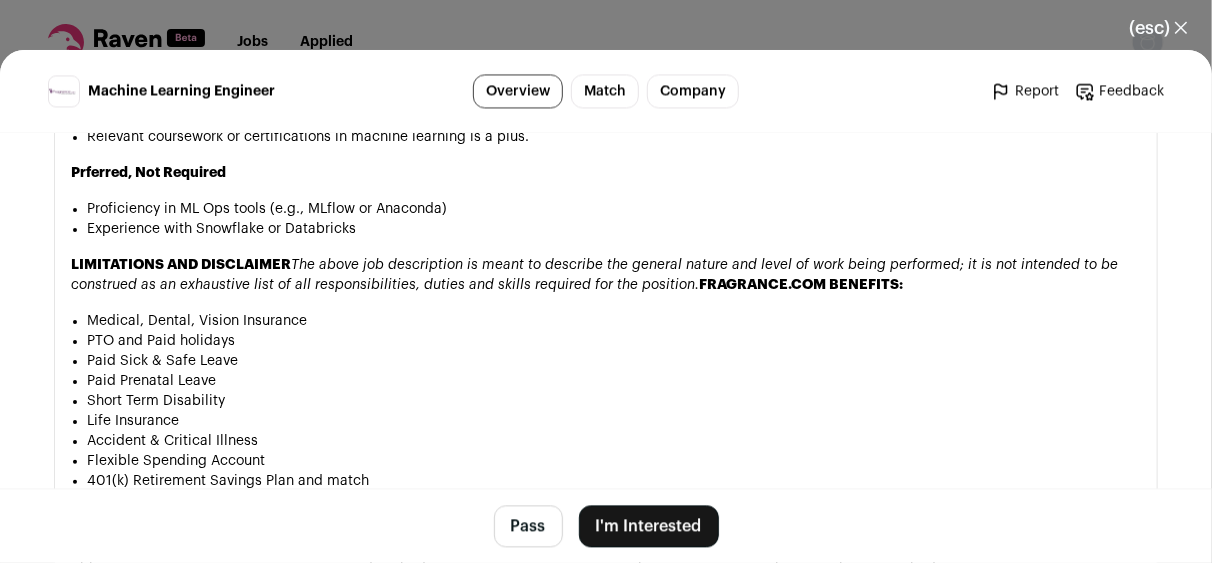 scroll, scrollTop: 1772, scrollLeft: 0, axis: vertical 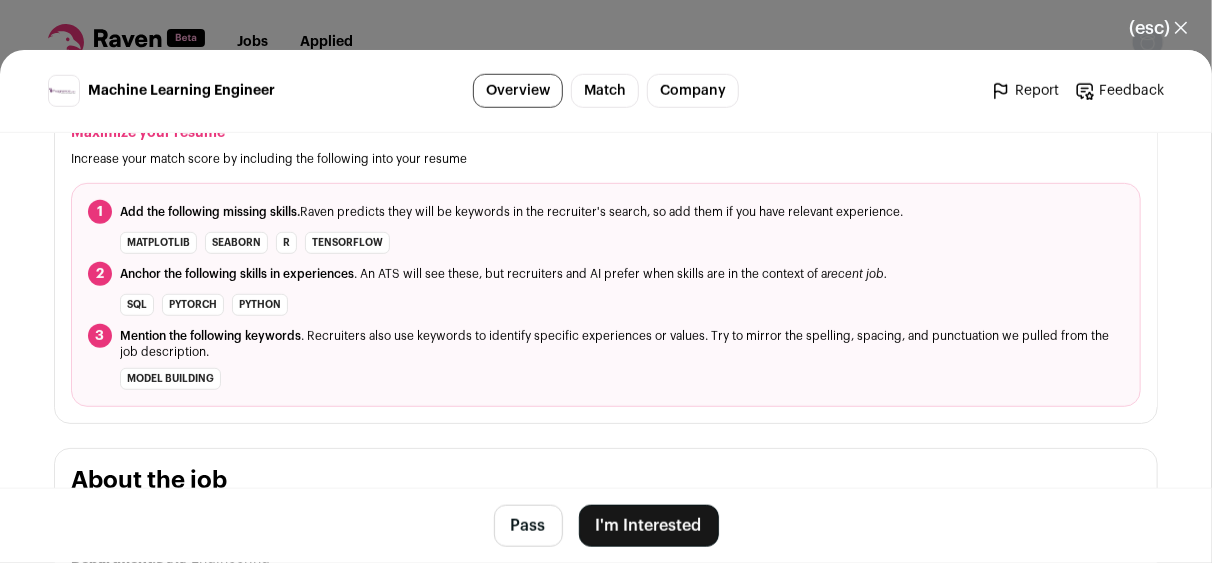 click on "I'm Interested" at bounding box center [649, 526] 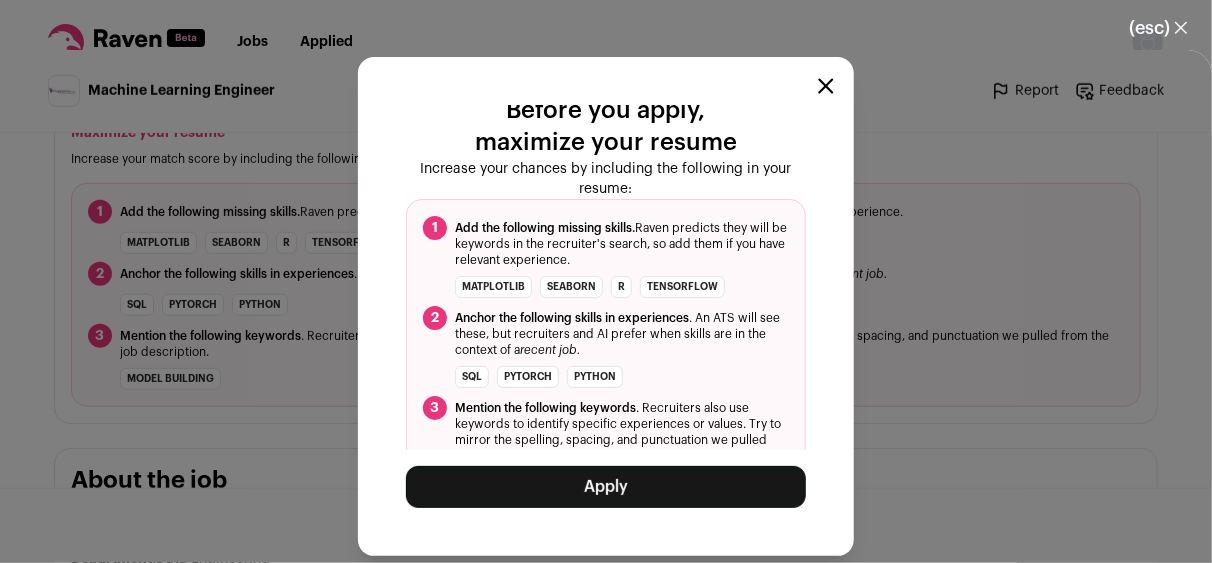 scroll, scrollTop: 194, scrollLeft: 0, axis: vertical 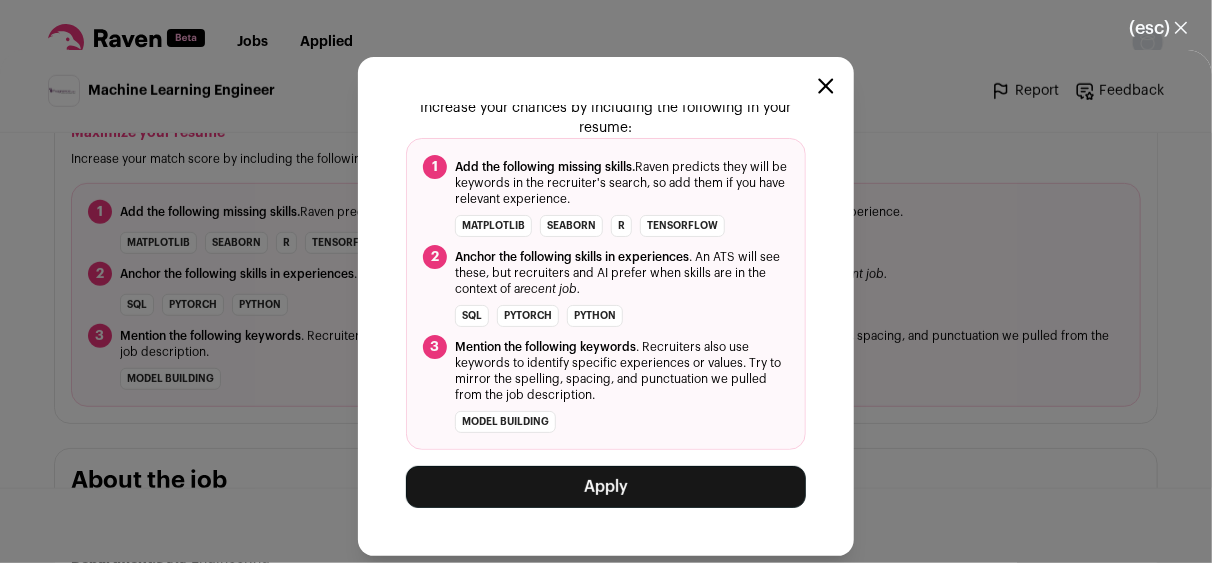 click on "Apply" at bounding box center [606, 487] 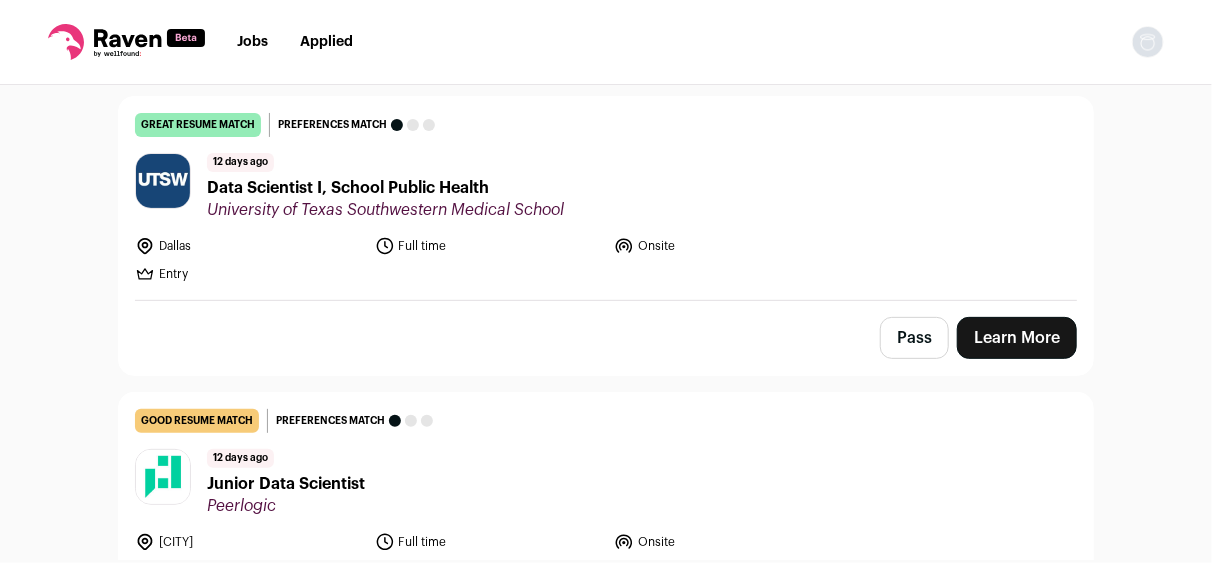 scroll, scrollTop: 190, scrollLeft: 0, axis: vertical 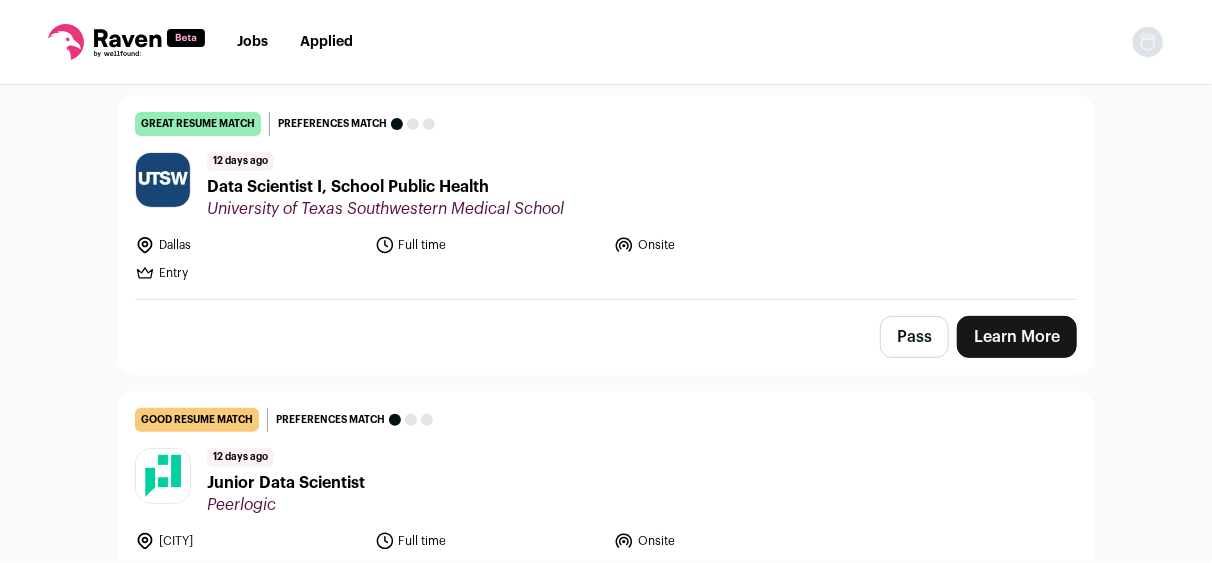 click on "Data Scientist I, School Public Health" at bounding box center [385, 187] 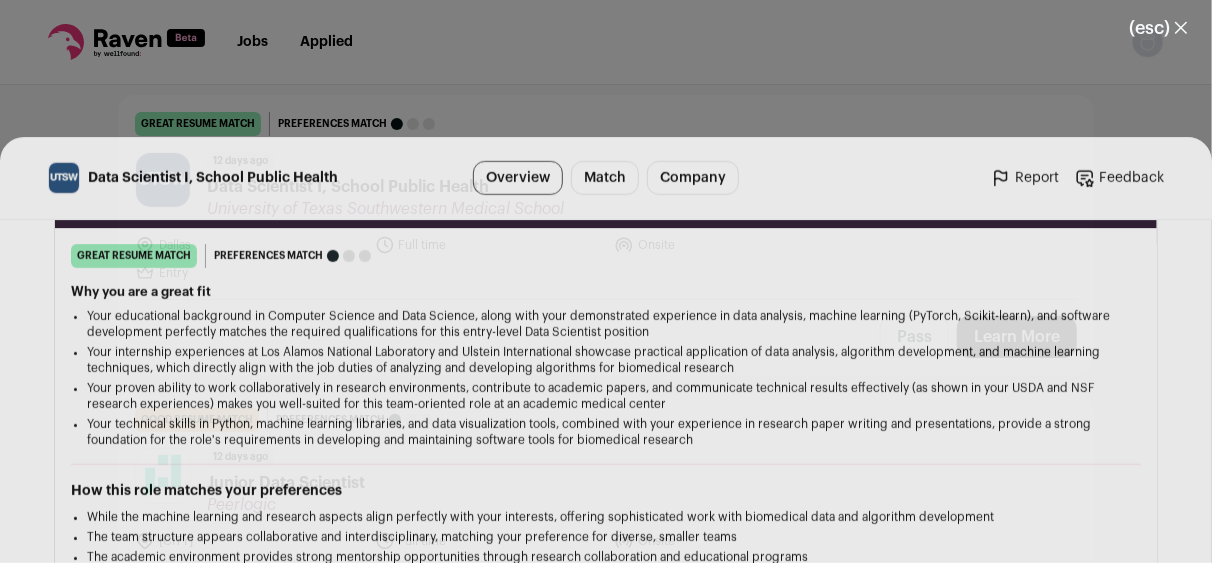 scroll, scrollTop: 319, scrollLeft: 0, axis: vertical 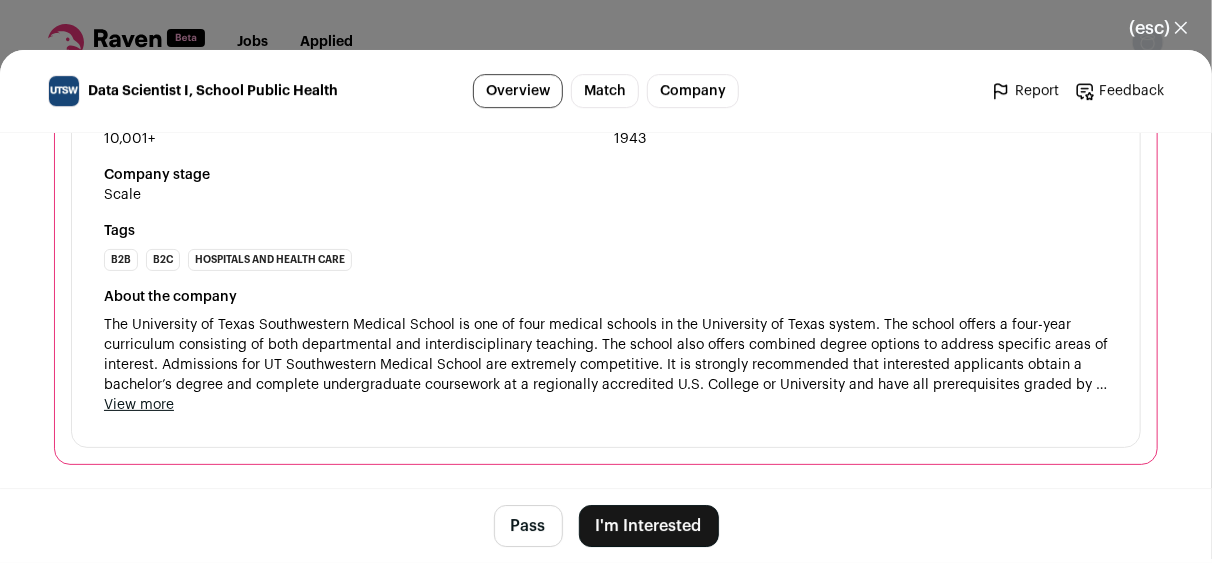 click on "I'm Interested" at bounding box center (649, 526) 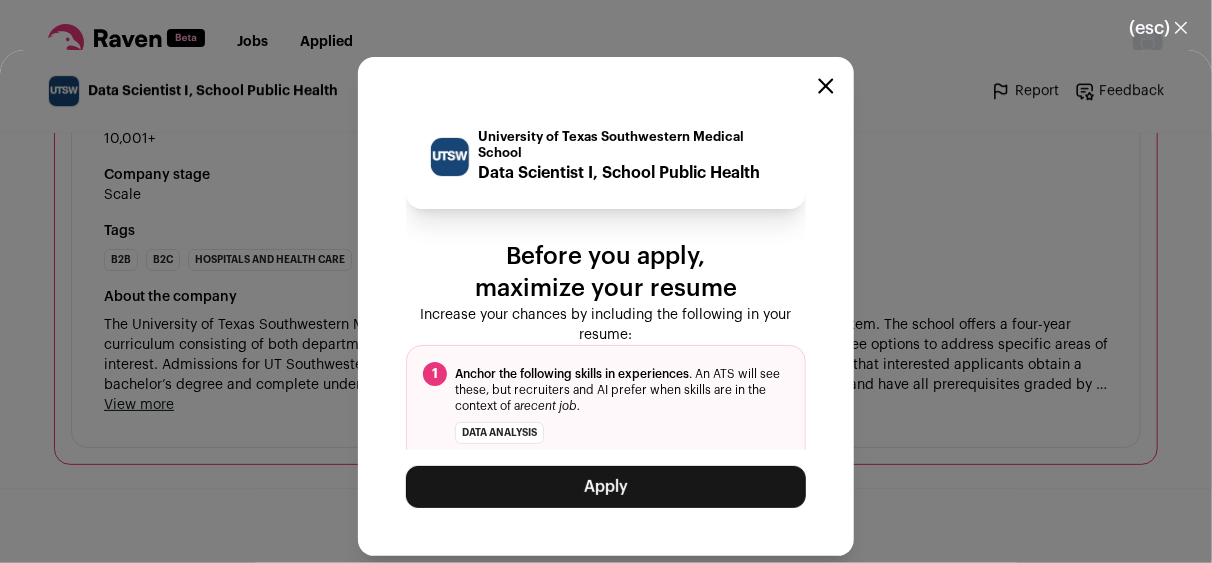 click on "Apply" at bounding box center (606, 487) 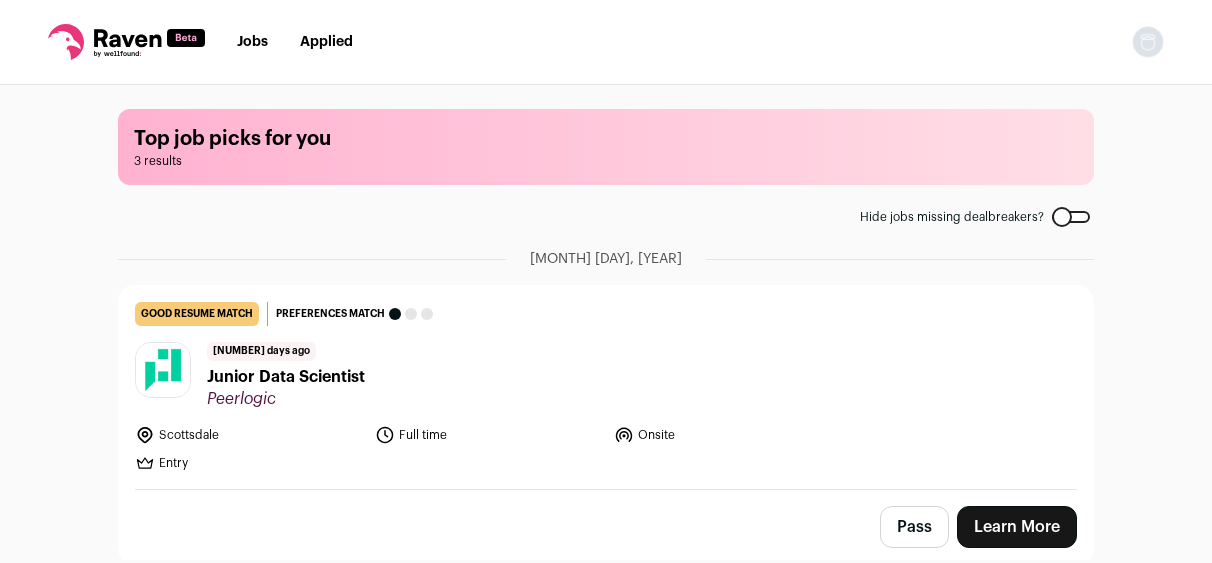 scroll, scrollTop: 0, scrollLeft: 0, axis: both 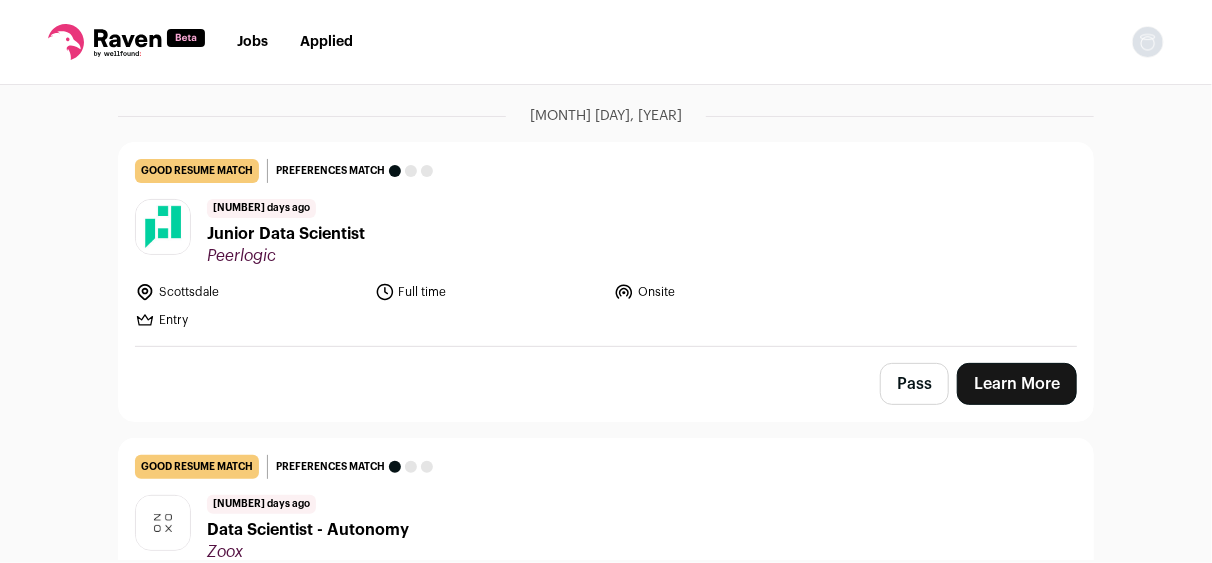 click on "Junior Data Scientist" at bounding box center (286, 234) 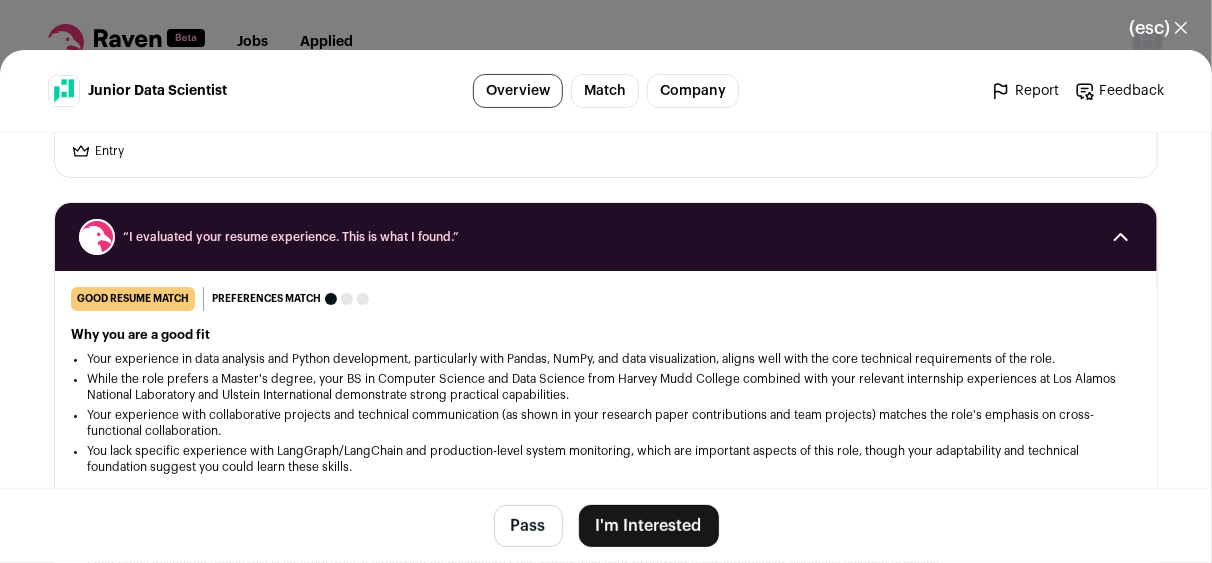 scroll, scrollTop: 0, scrollLeft: 0, axis: both 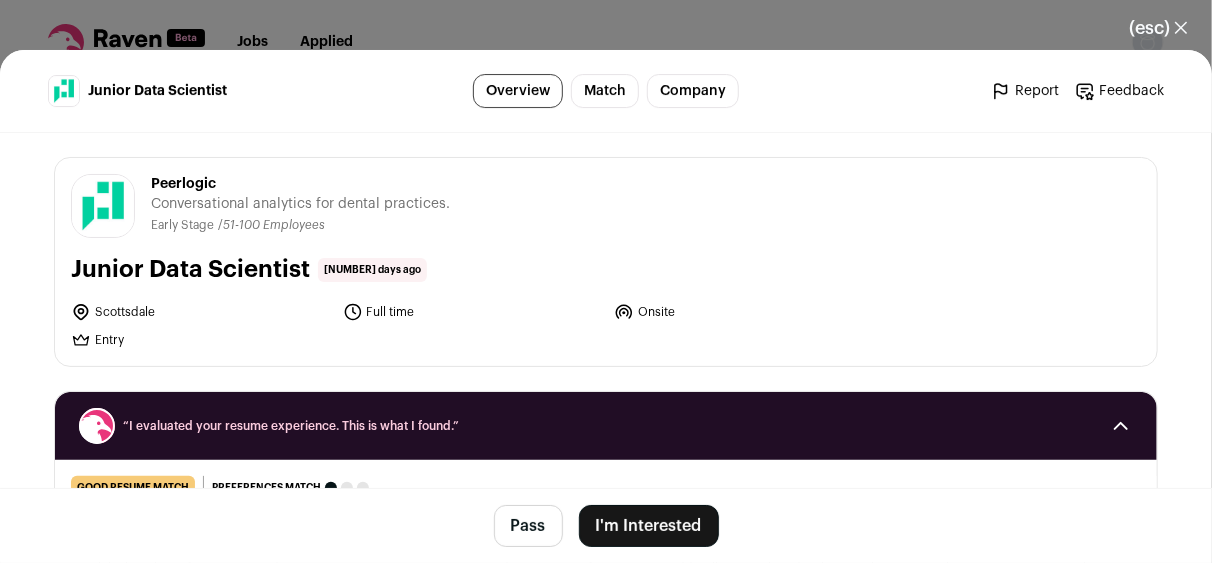 click on "I'm Interested" at bounding box center (649, 526) 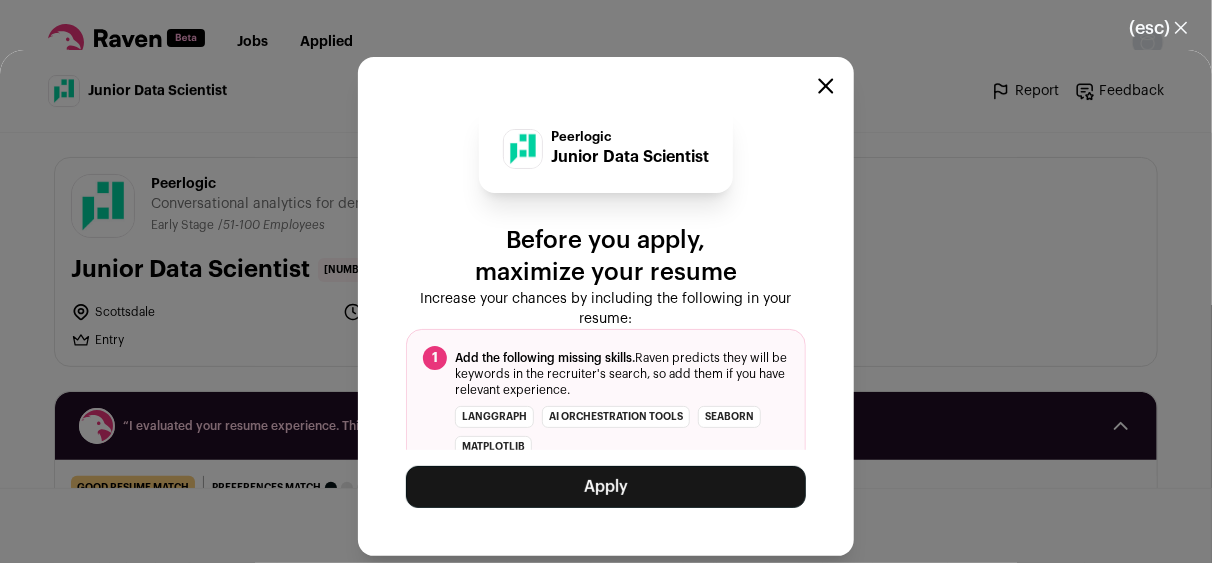 click on "Apply" at bounding box center [606, 487] 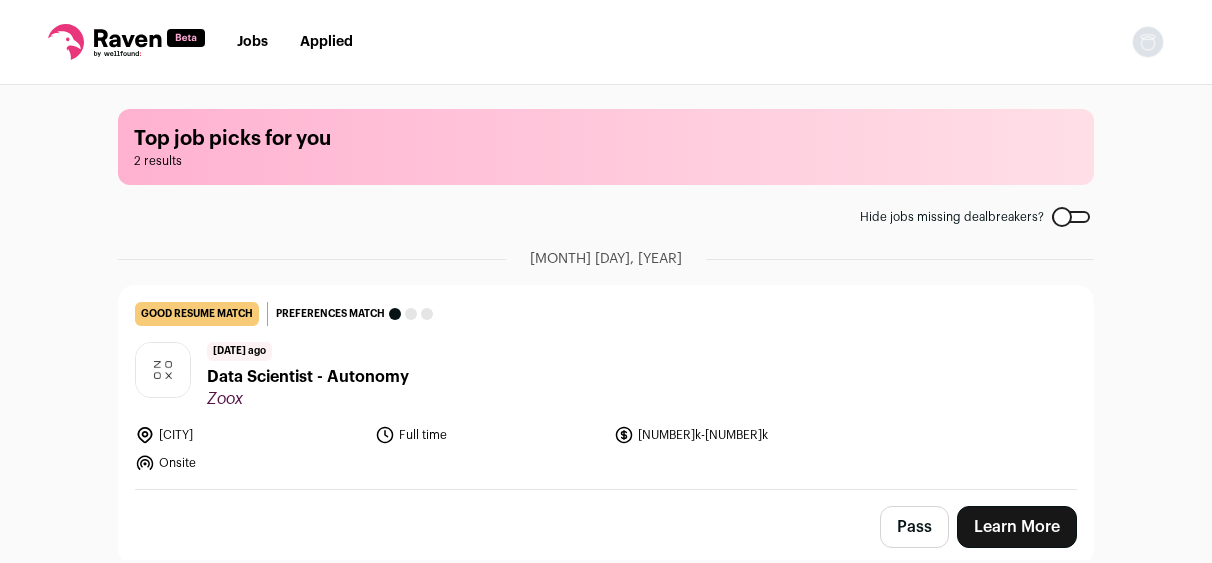 scroll, scrollTop: 0, scrollLeft: 0, axis: both 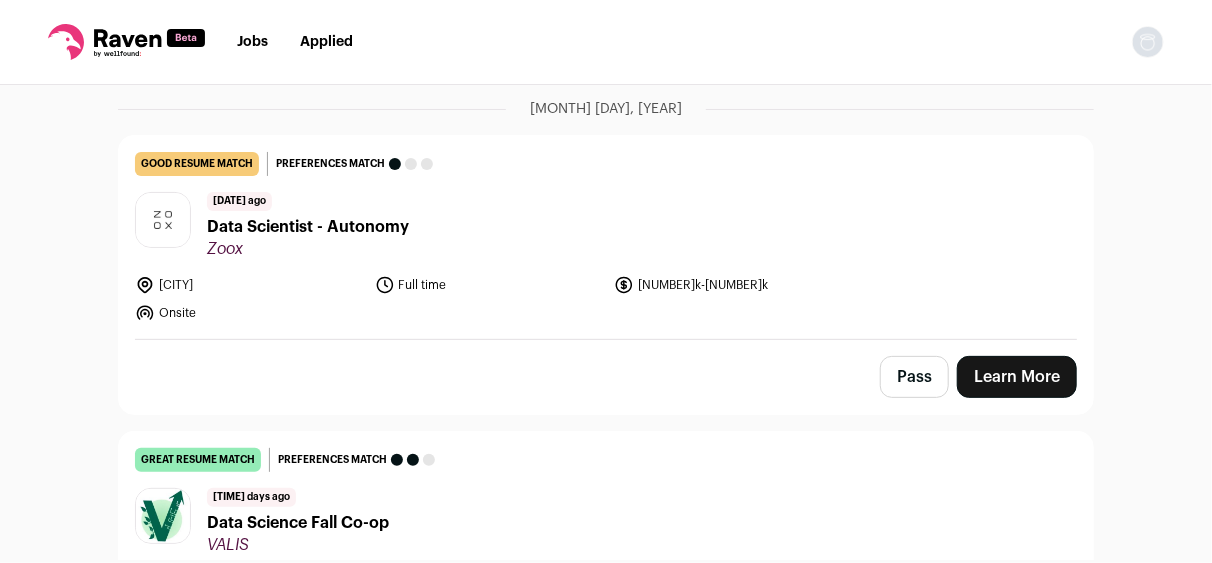 click on "Data Scientist - Autonomy" at bounding box center [308, 227] 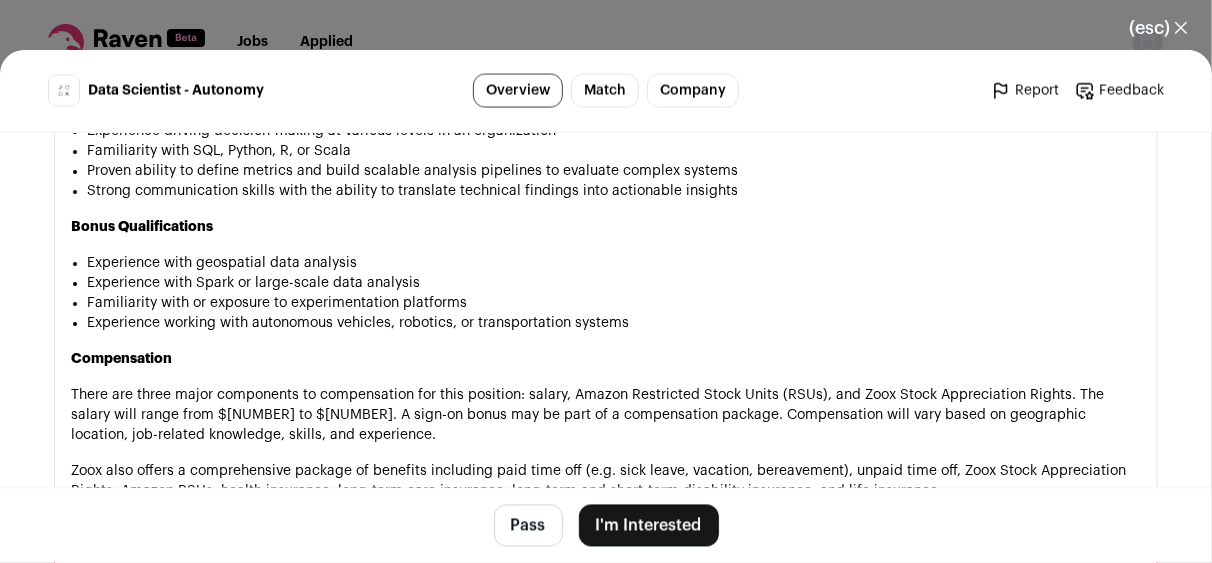 scroll, scrollTop: 1451, scrollLeft: 0, axis: vertical 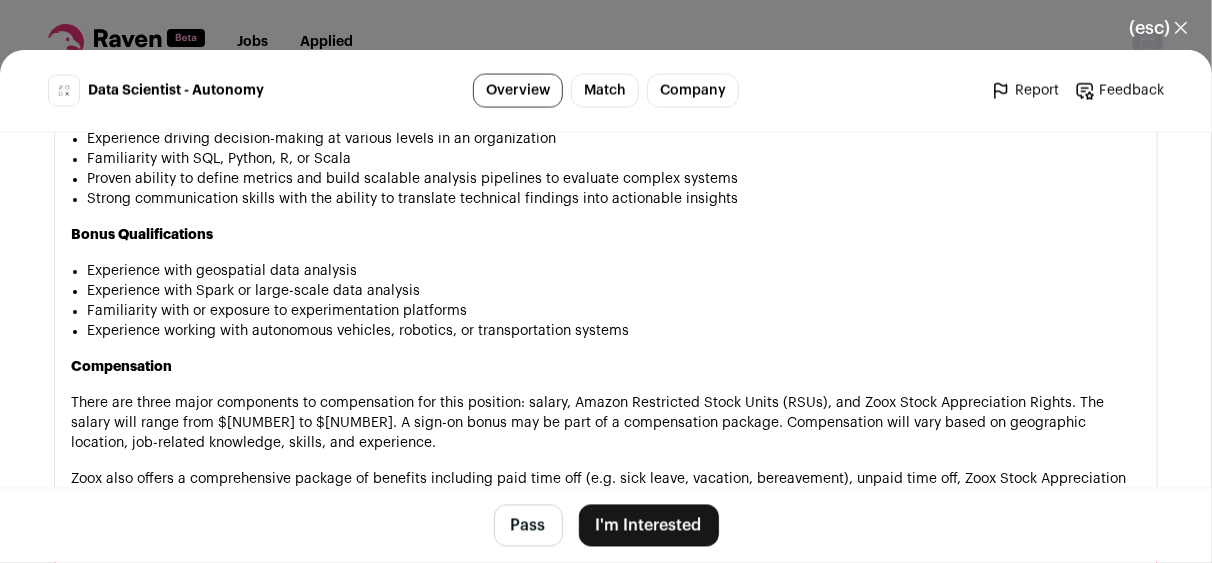 click on "I'm Interested" at bounding box center (649, 526) 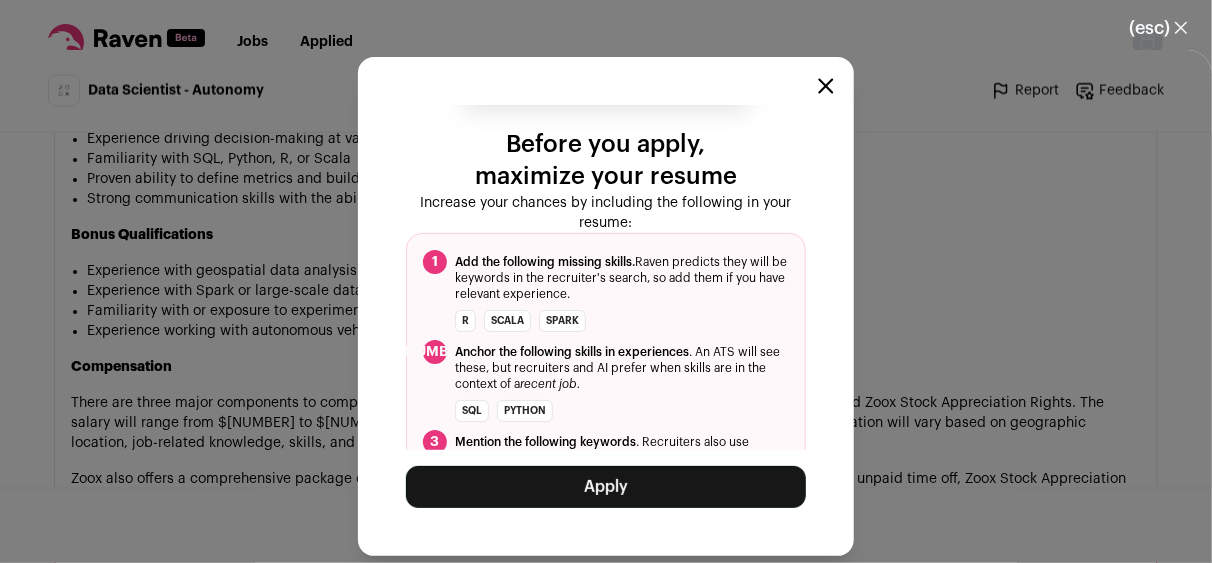scroll, scrollTop: 94, scrollLeft: 0, axis: vertical 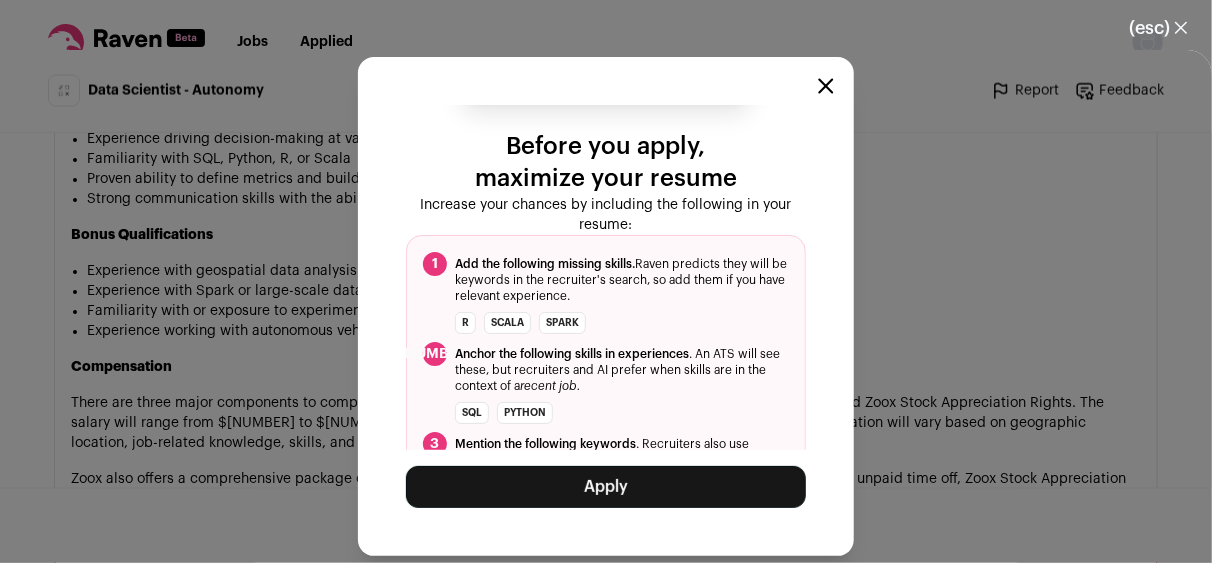 click on "Apply" at bounding box center [606, 487] 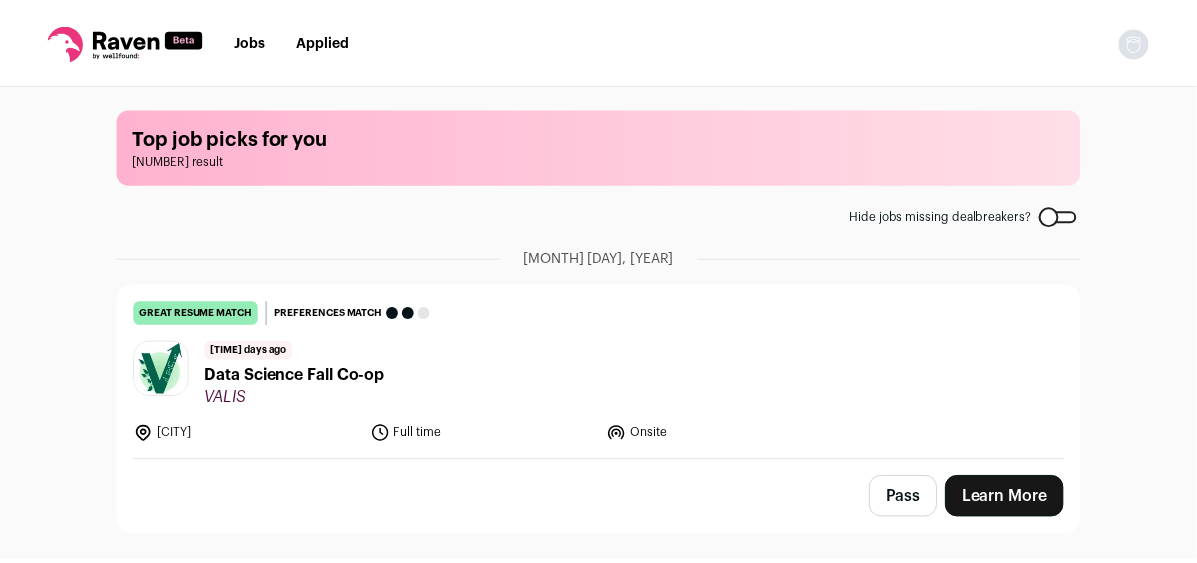scroll, scrollTop: 0, scrollLeft: 0, axis: both 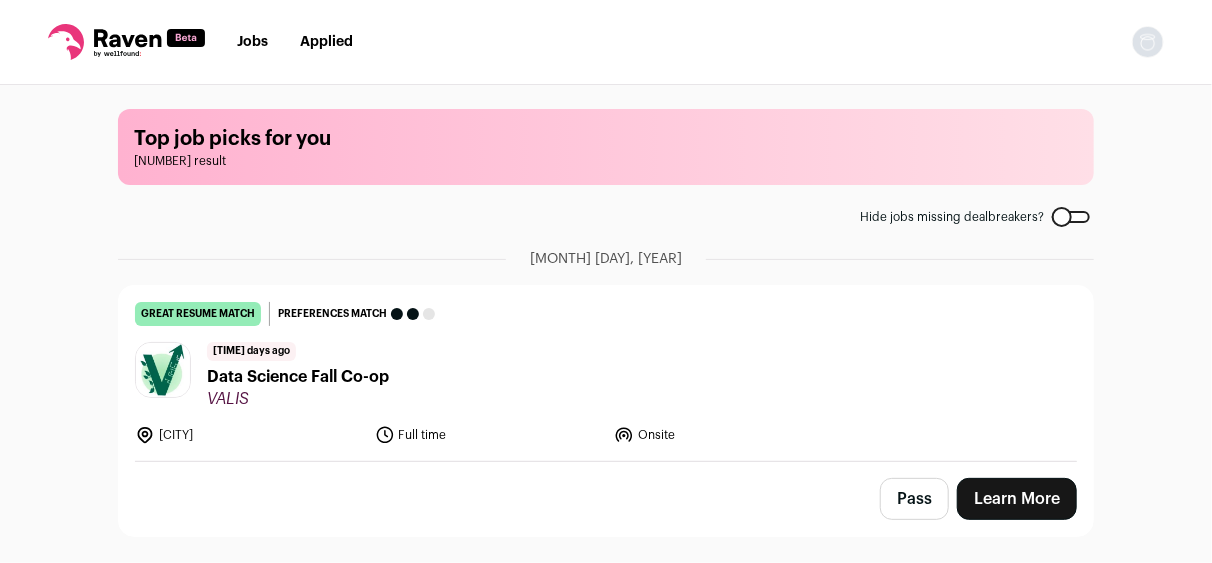 click on "Applied" at bounding box center [326, 42] 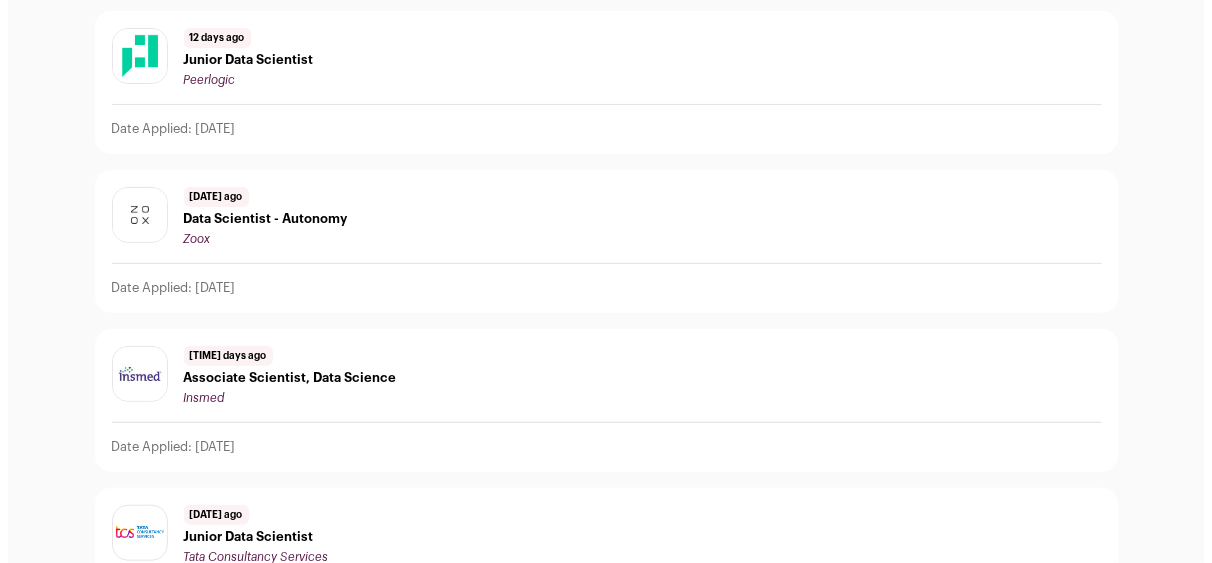 scroll, scrollTop: 474, scrollLeft: 0, axis: vertical 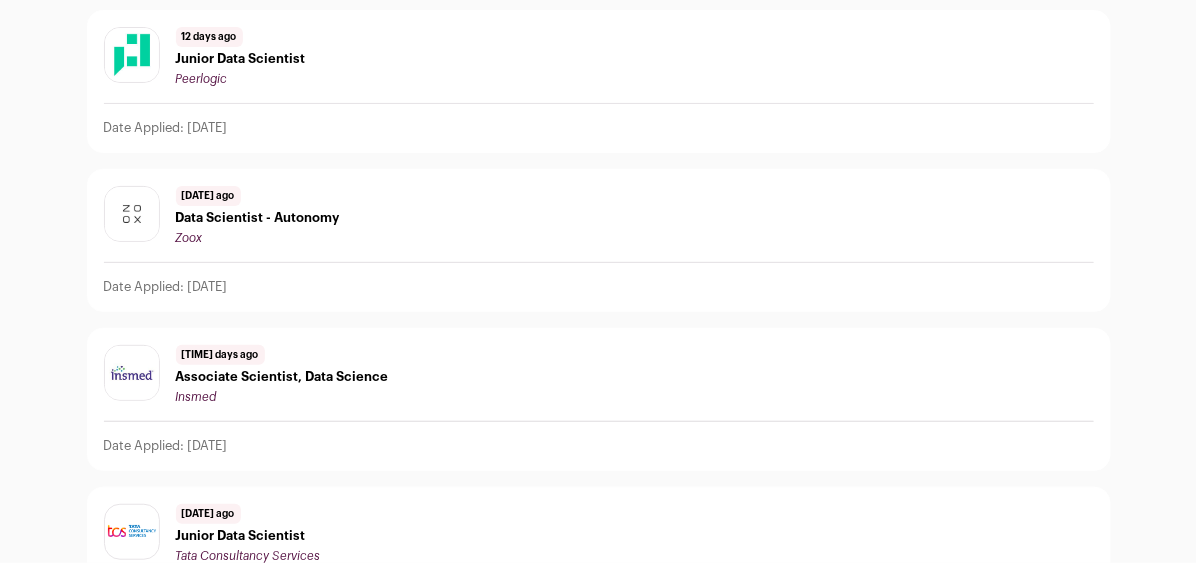 click on "[TIME] days ago
Data Scientist - Autonomy
Zoox" at bounding box center (258, 216) 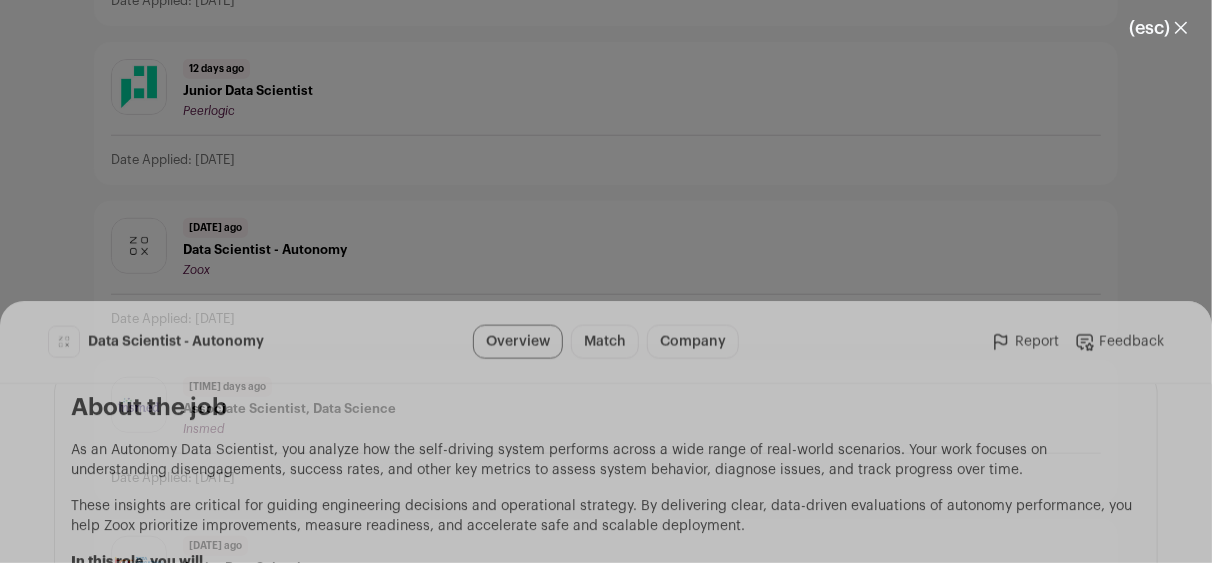 scroll, scrollTop: 1090, scrollLeft: 0, axis: vertical 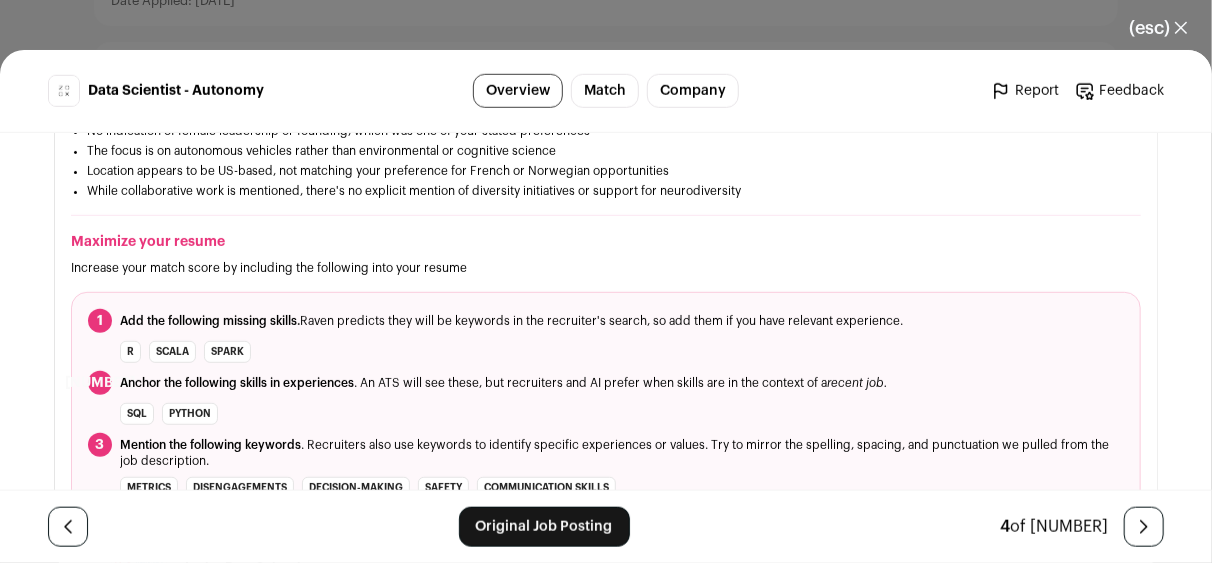 click on "Original Job Posting" at bounding box center (544, 527) 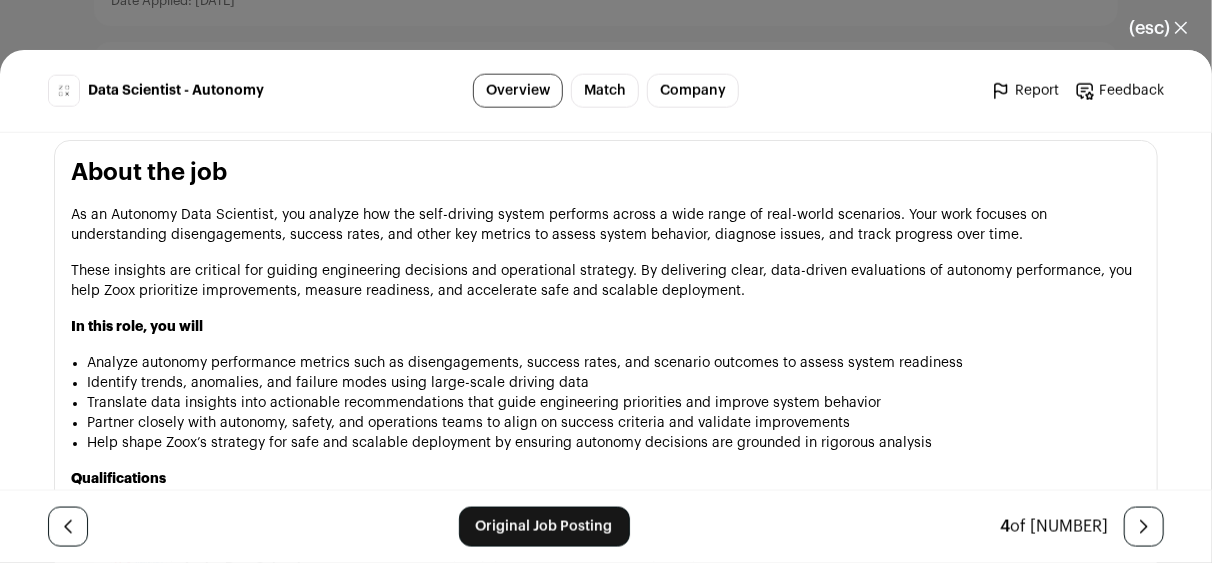 scroll, scrollTop: 1072, scrollLeft: 0, axis: vertical 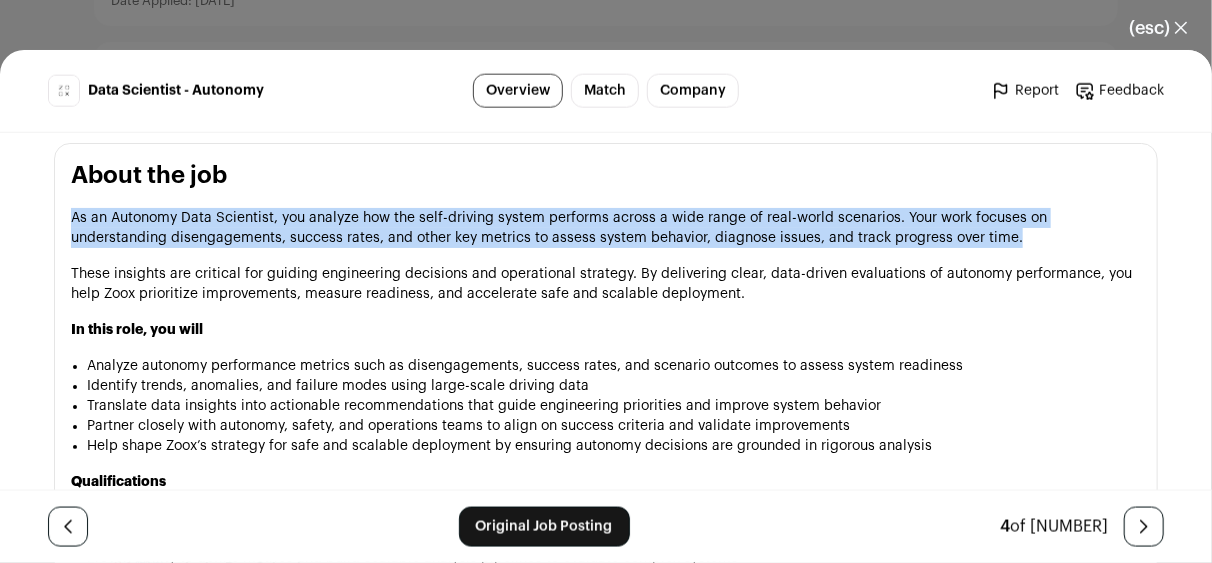 drag, startPoint x: 63, startPoint y: 216, endPoint x: 1019, endPoint y: 240, distance: 956.3012 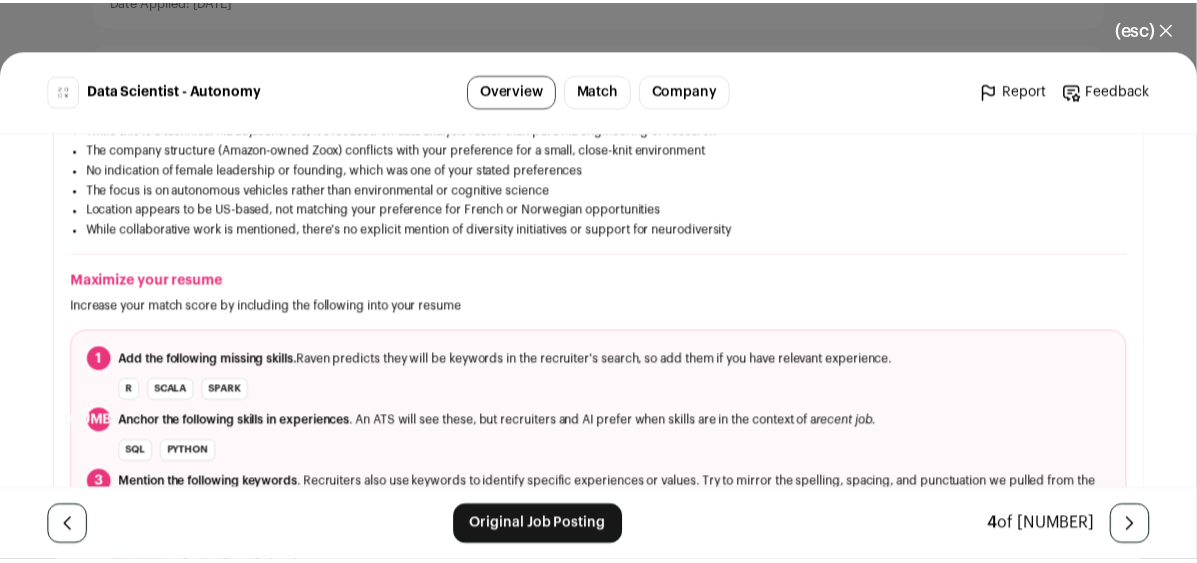 scroll, scrollTop: 0, scrollLeft: 0, axis: both 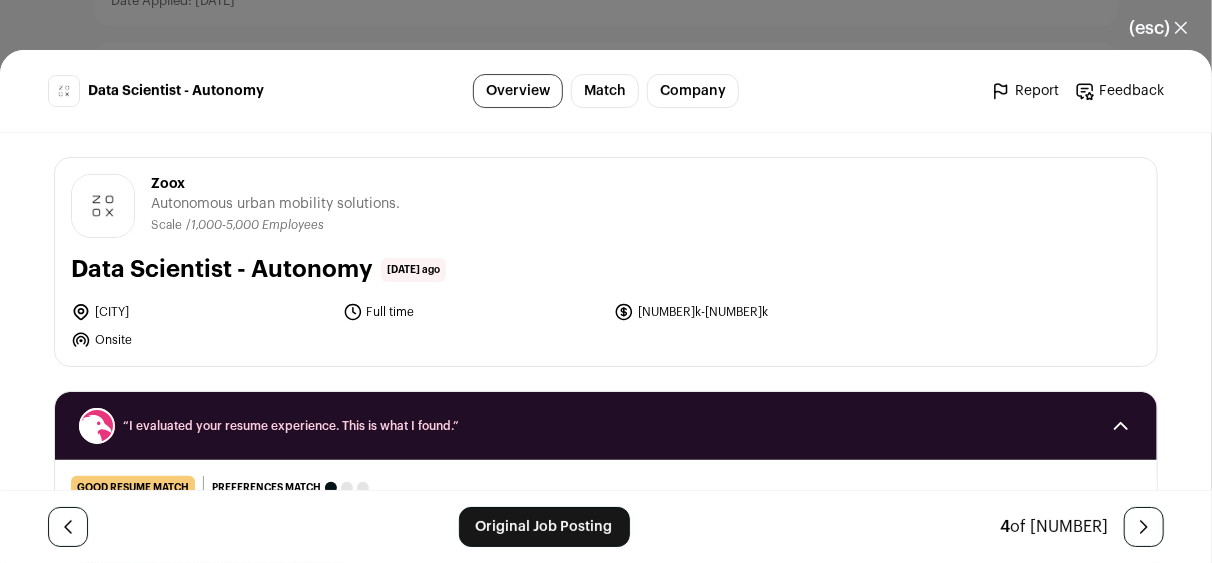 click on "(esc) ✕" at bounding box center (1158, 28) 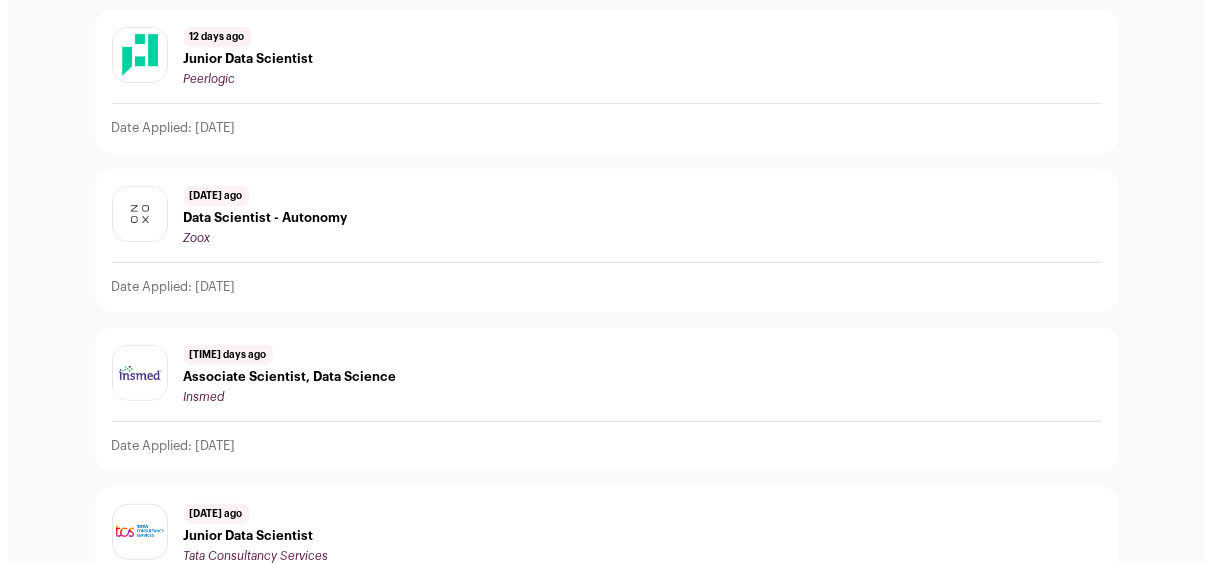 scroll, scrollTop: 0, scrollLeft: 0, axis: both 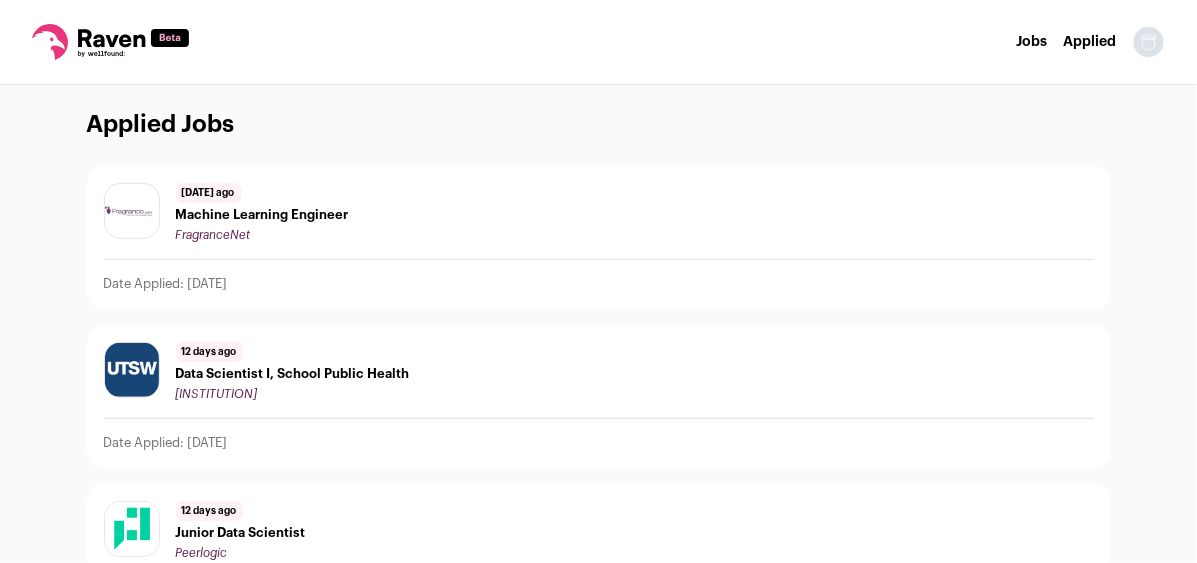 click on "Jobs" at bounding box center (1032, 42) 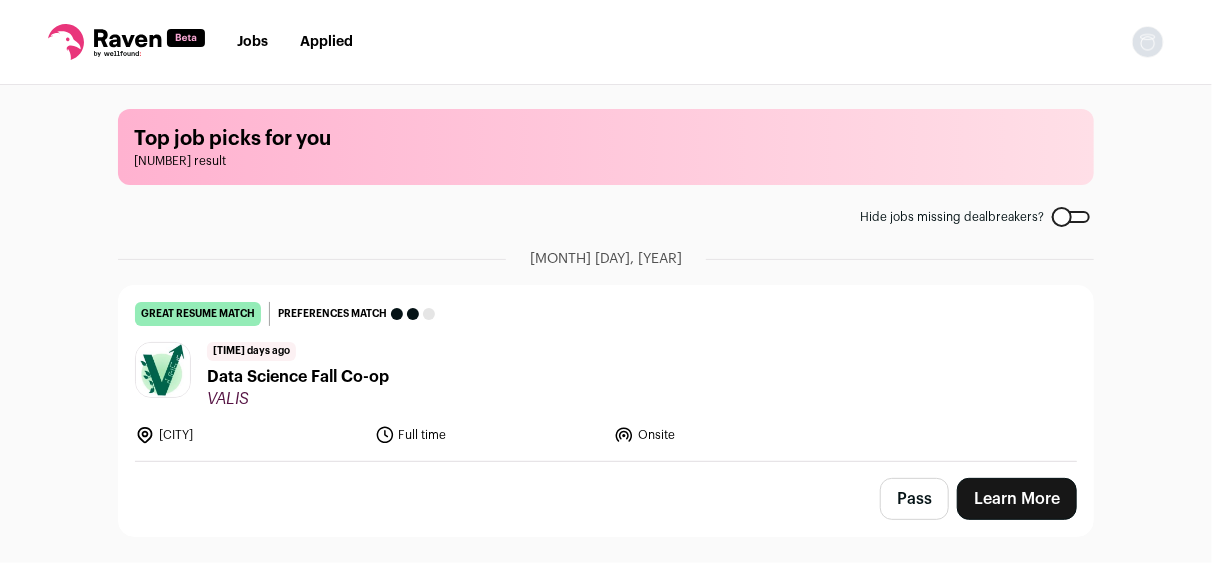click on "Data Science Fall Co-op" at bounding box center [298, 377] 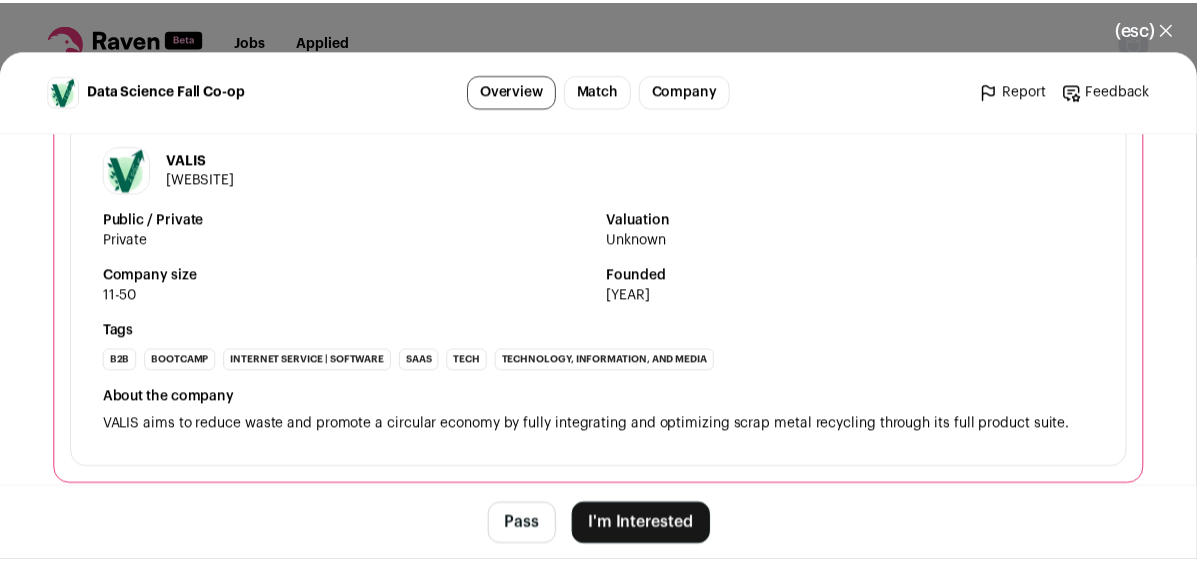scroll, scrollTop: 2494, scrollLeft: 0, axis: vertical 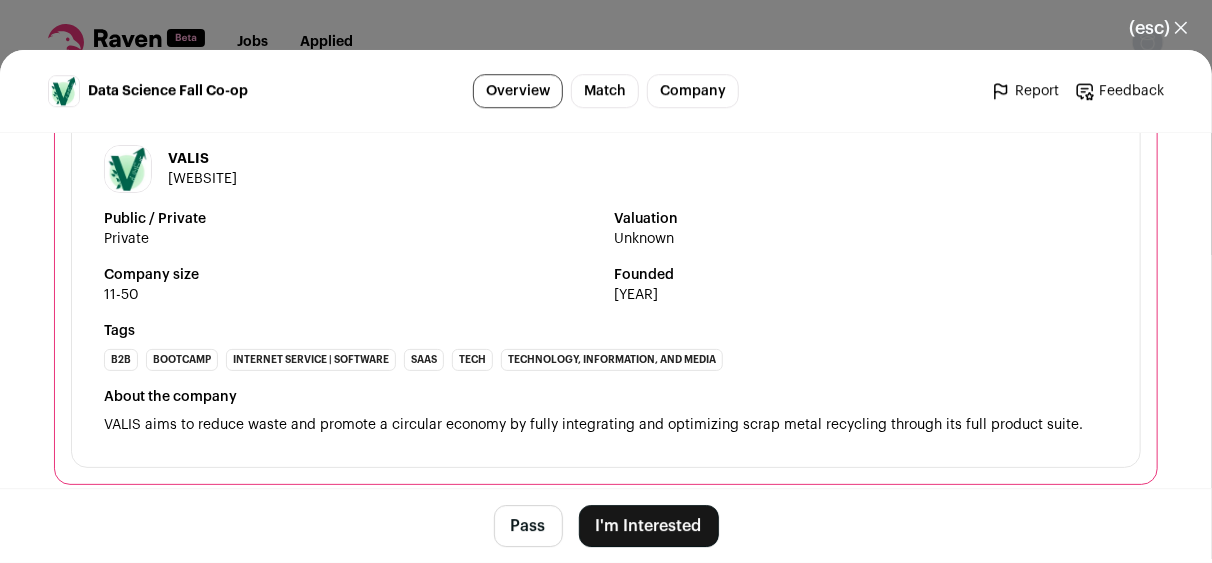 click on "I'm Interested" at bounding box center [649, 526] 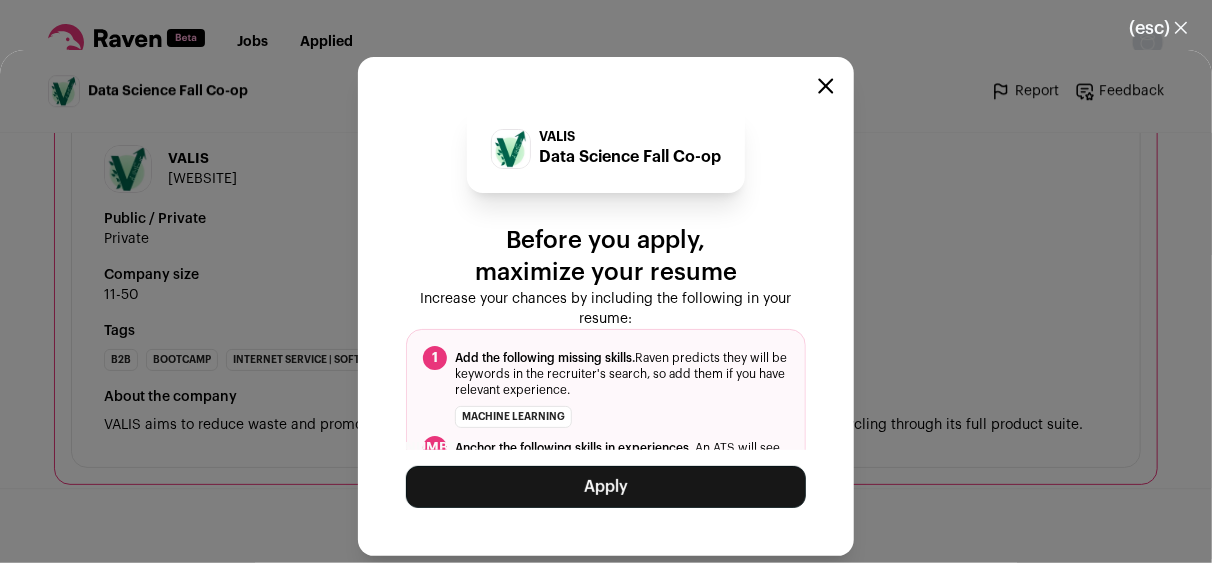 click on "Apply" at bounding box center (606, 487) 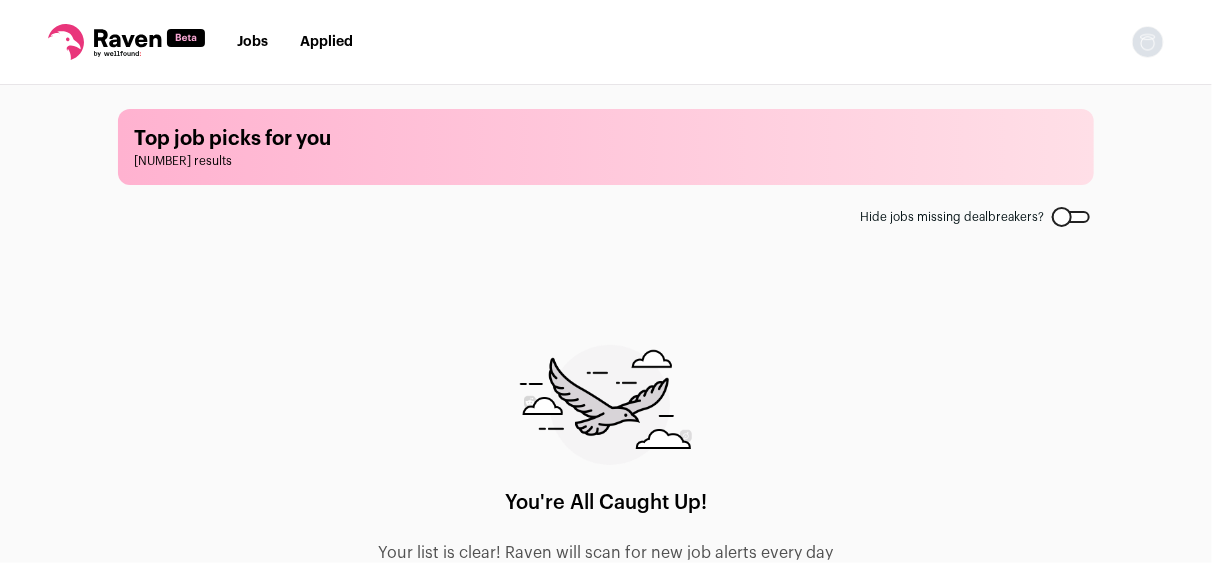 click on "Applied" at bounding box center (326, 42) 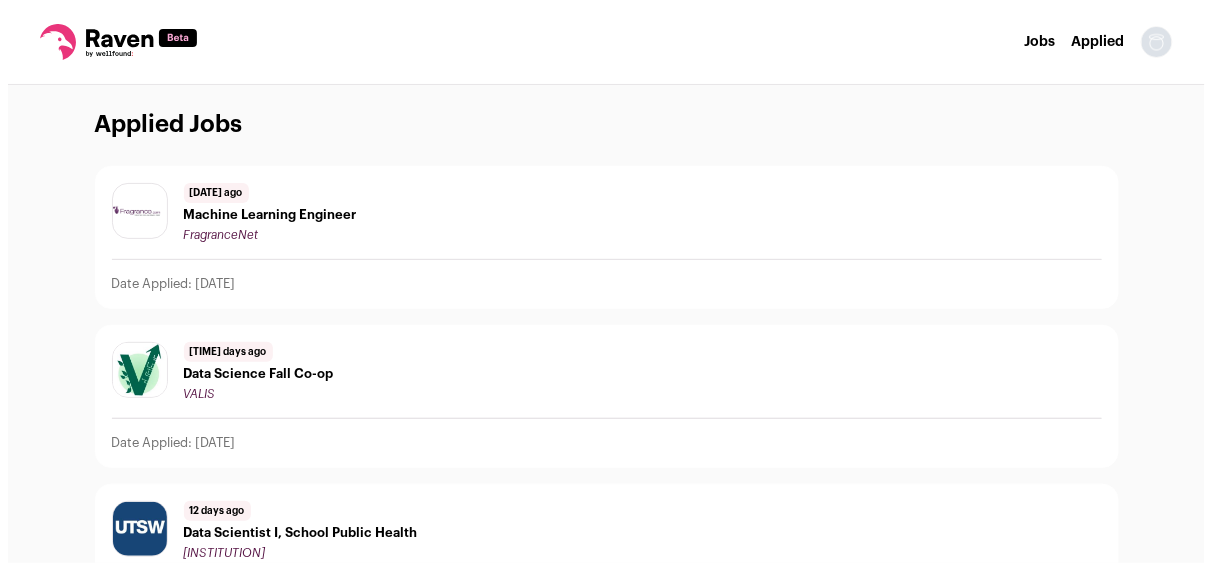 scroll, scrollTop: 40, scrollLeft: 0, axis: vertical 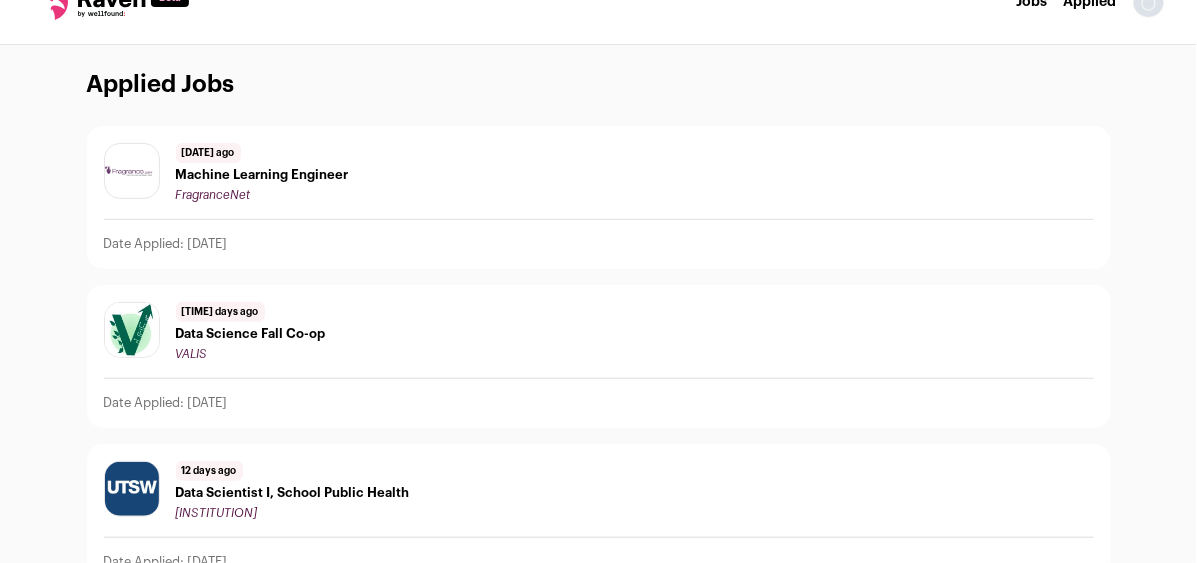 click on "Data Science Fall Co-op" at bounding box center [251, 334] 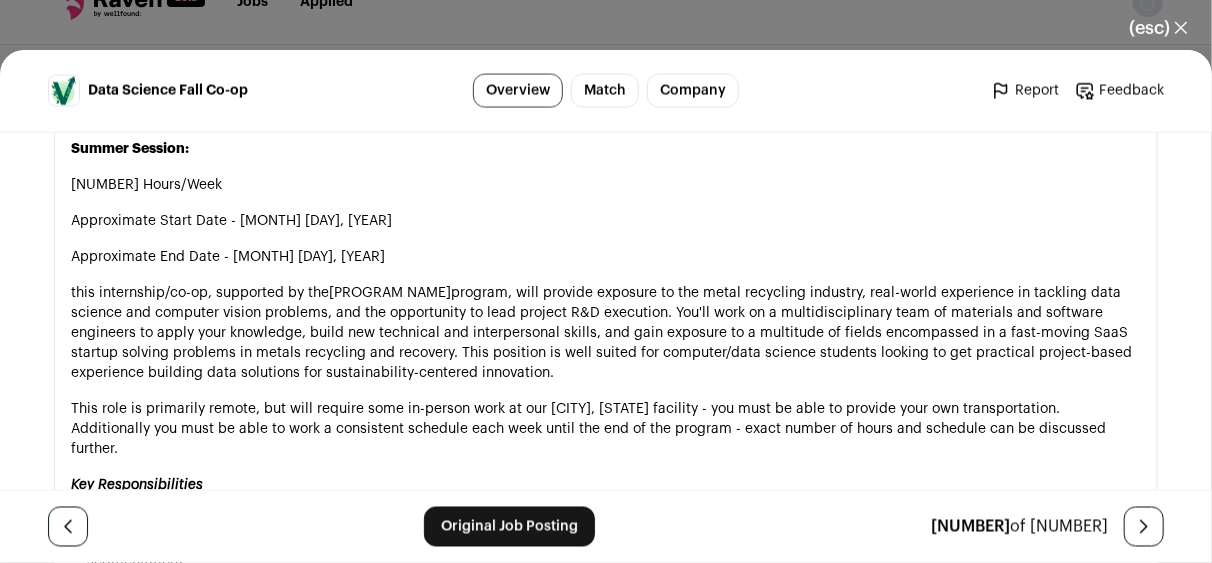 scroll, scrollTop: 1398, scrollLeft: 0, axis: vertical 